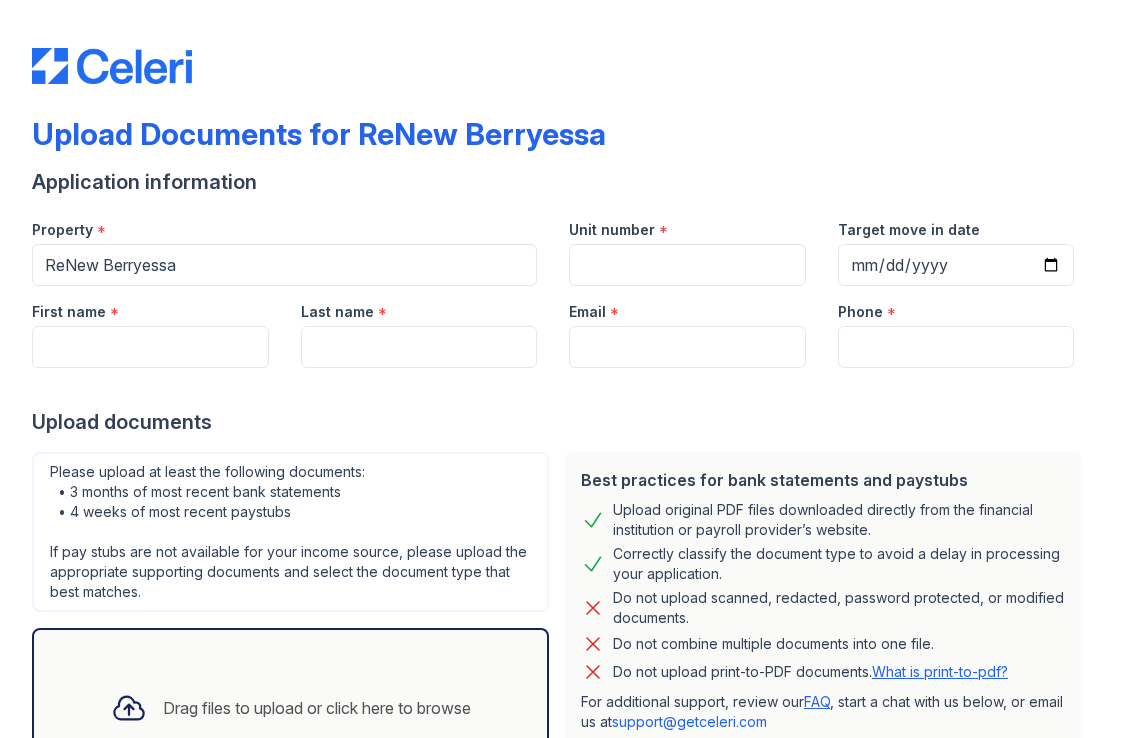 scroll, scrollTop: 0, scrollLeft: 0, axis: both 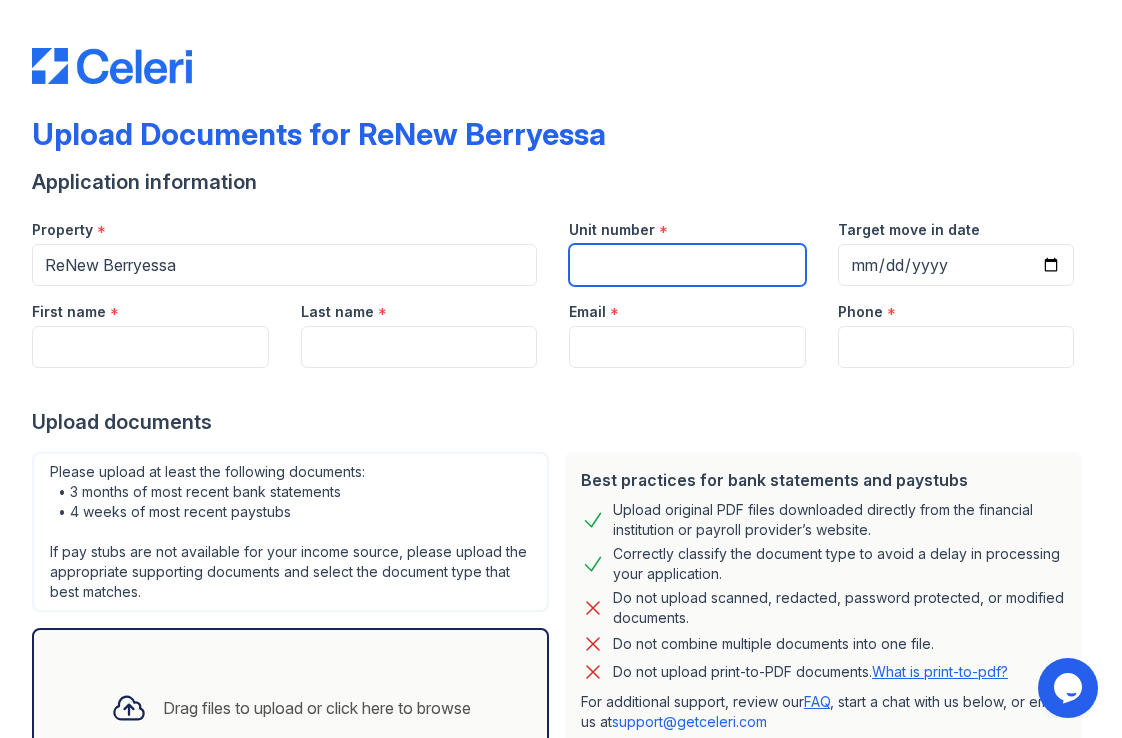 click on "Unit number" at bounding box center (687, 265) 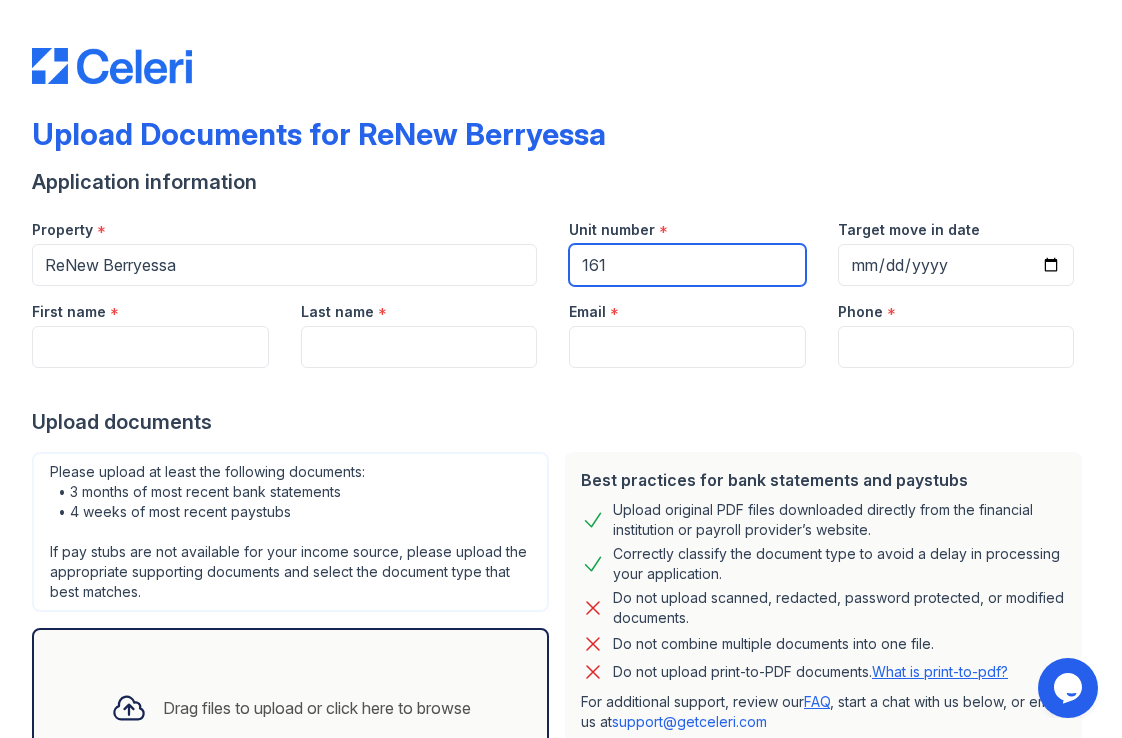 type on "161" 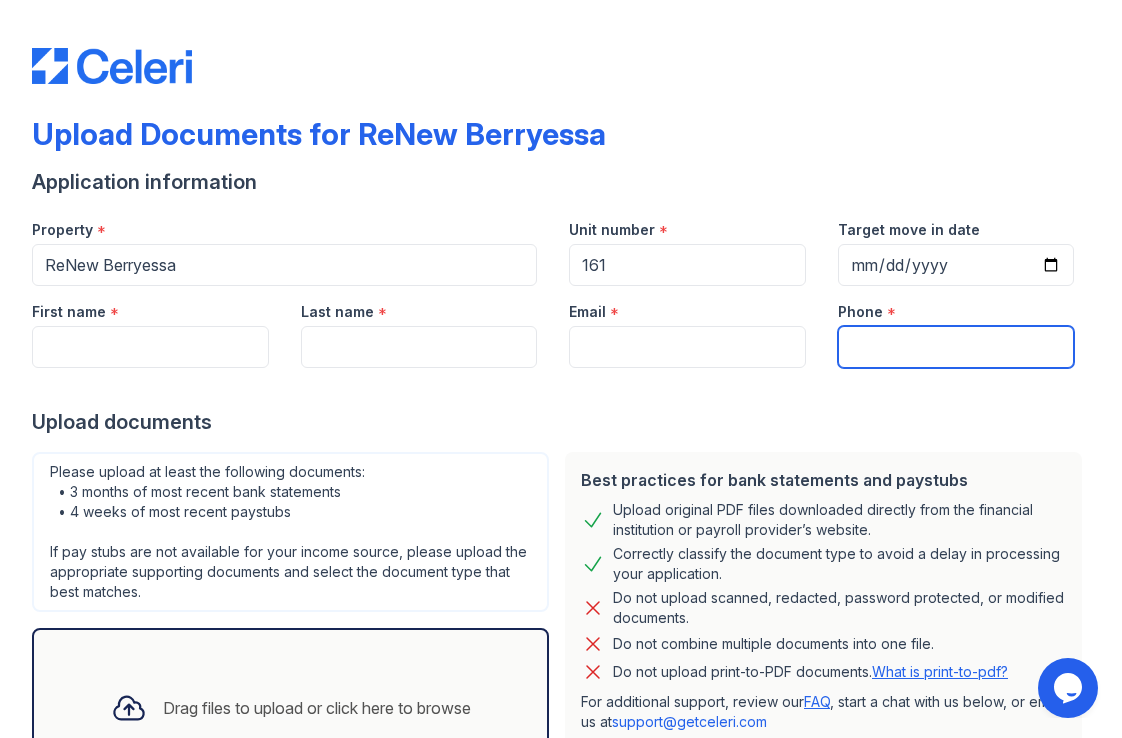 click on "Phone" at bounding box center [956, 347] 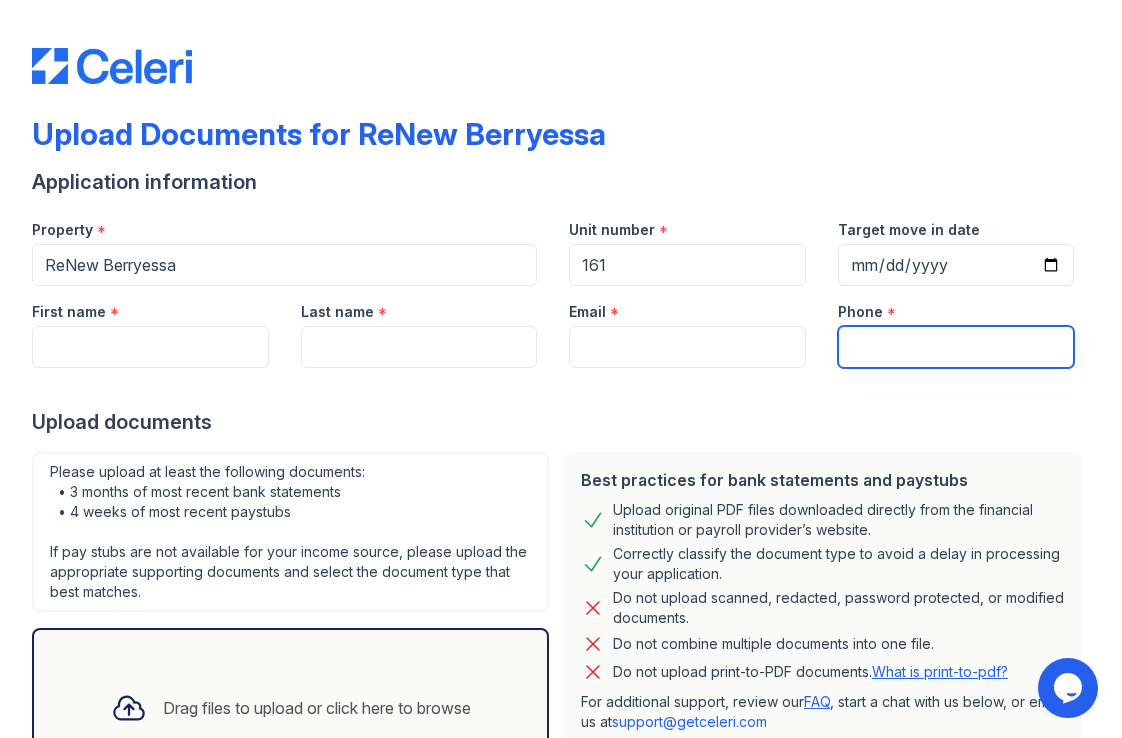 type on "[PHONE]" 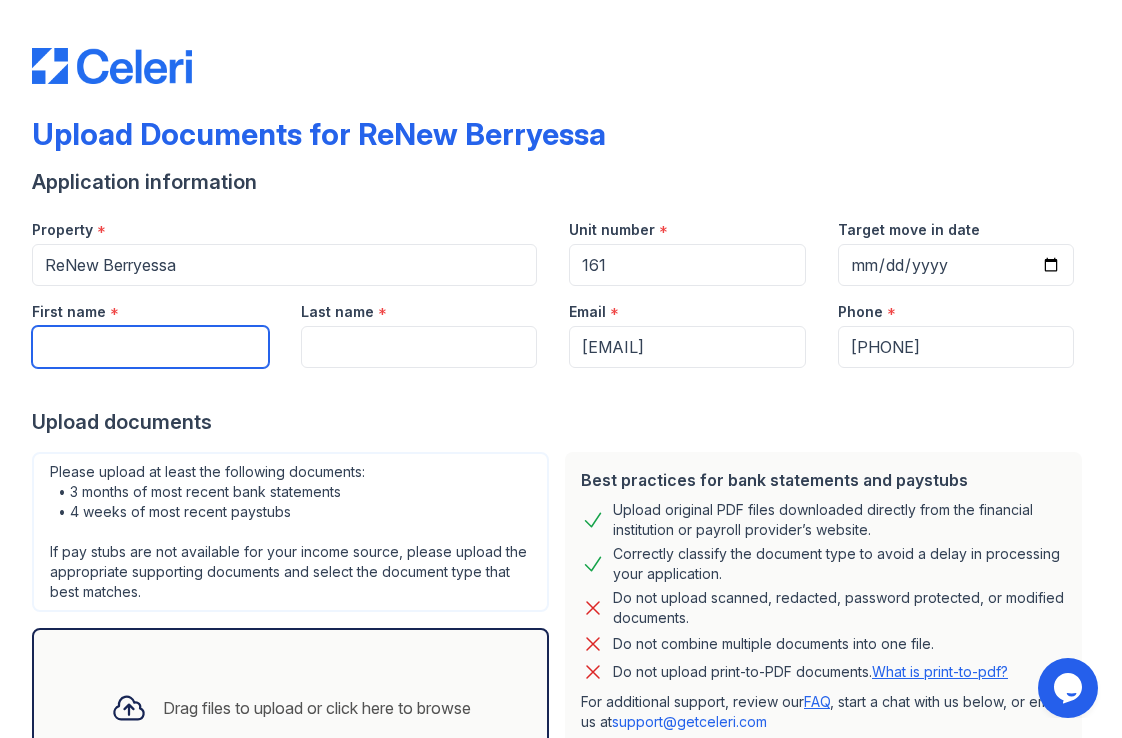 click on "First name" at bounding box center (150, 347) 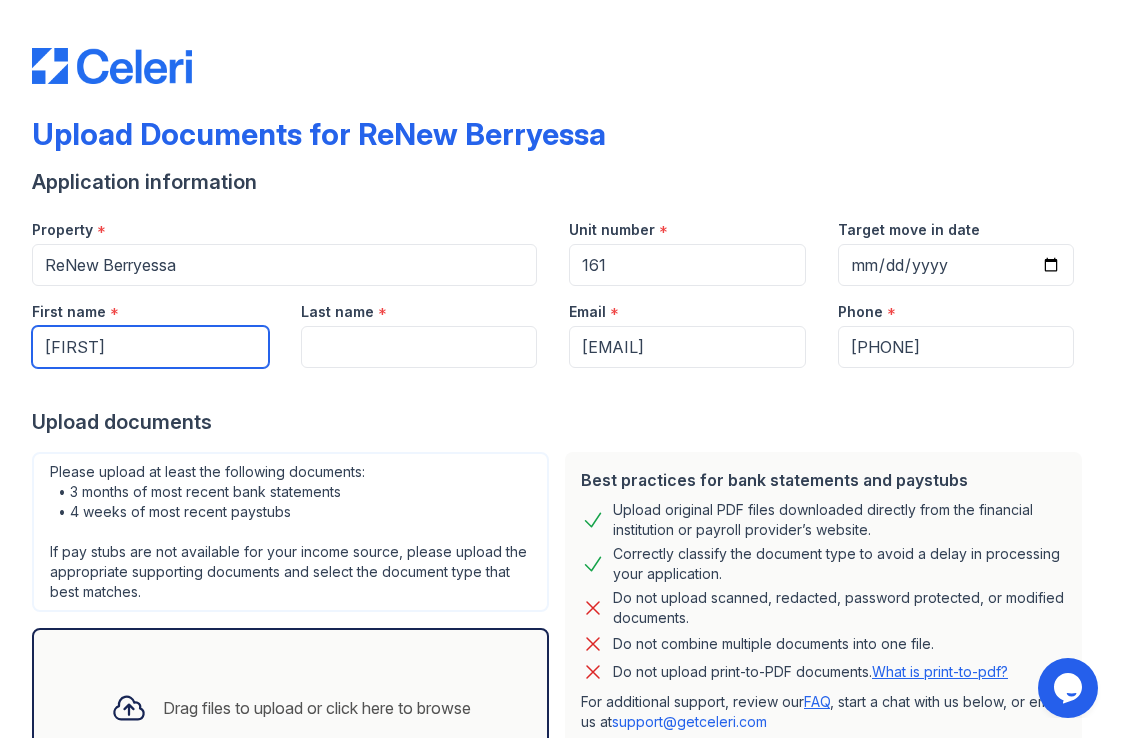 type on "[FIRST]" 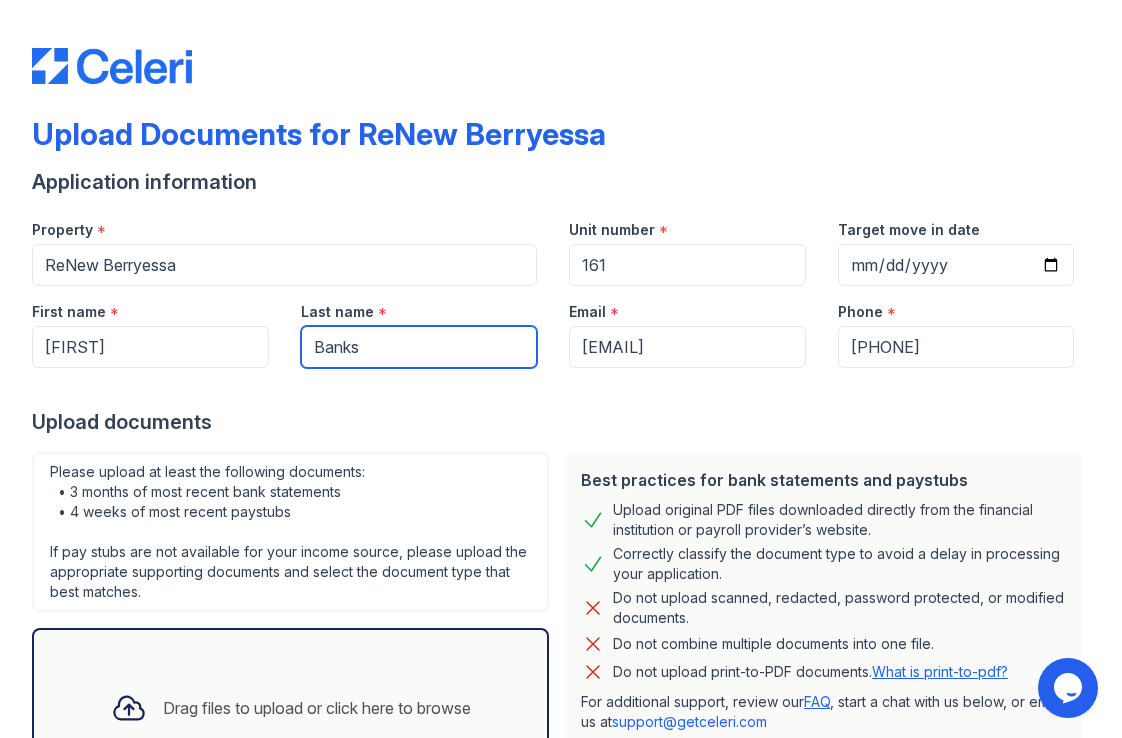 scroll, scrollTop: 174, scrollLeft: 0, axis: vertical 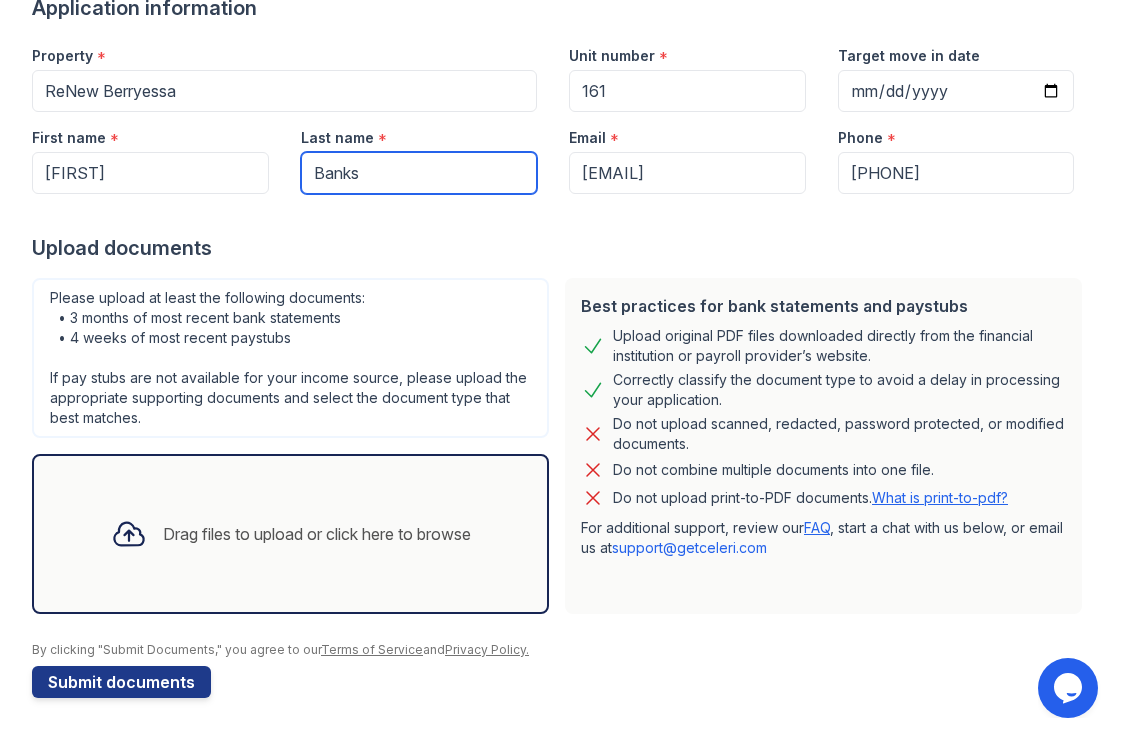 type on "Banks" 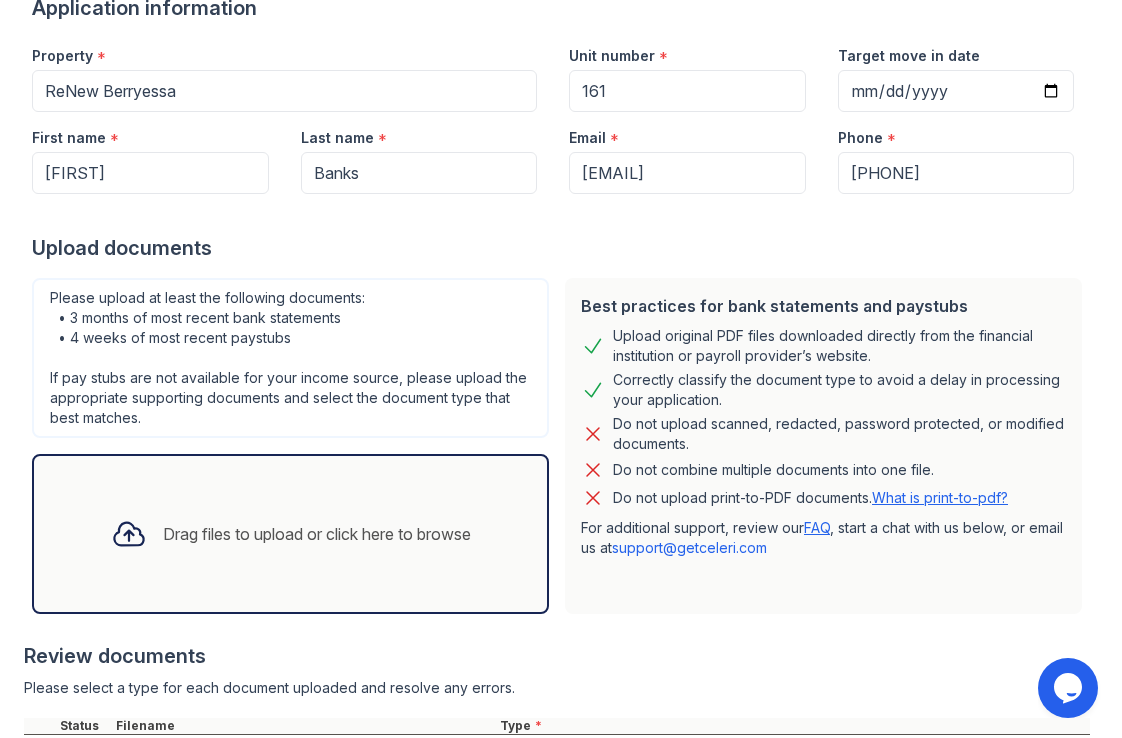 click on "Drag files to upload or click here to browse" at bounding box center [317, 534] 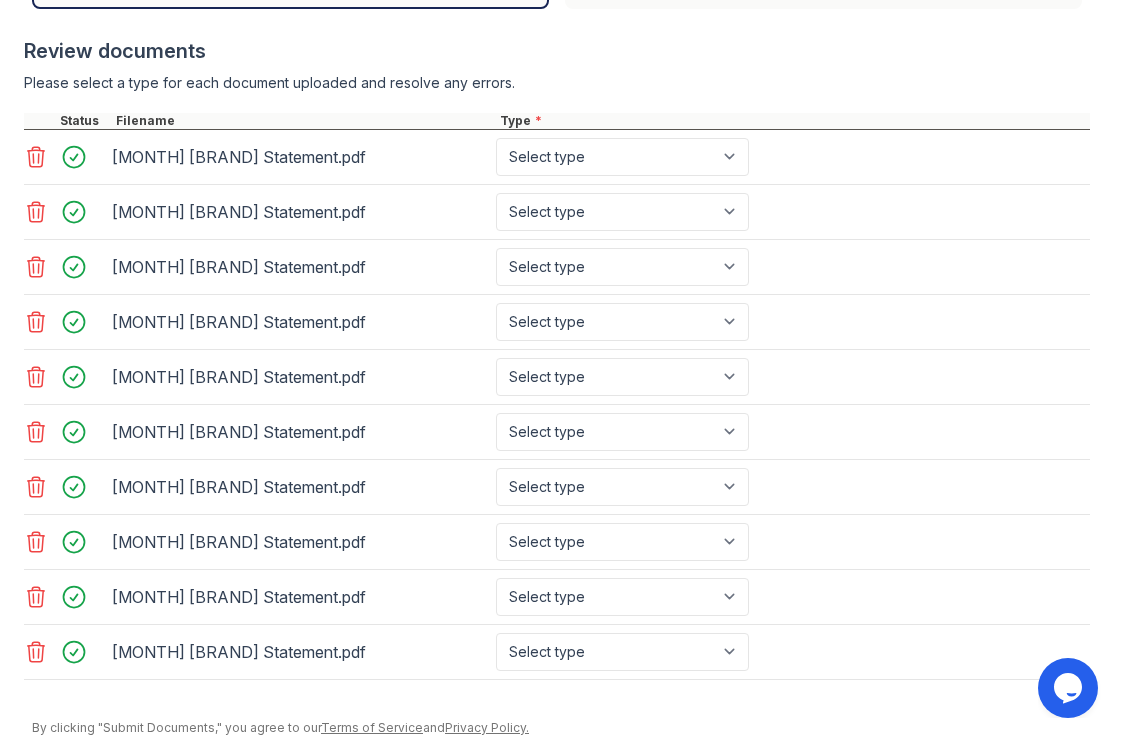 scroll, scrollTop: 773, scrollLeft: 0, axis: vertical 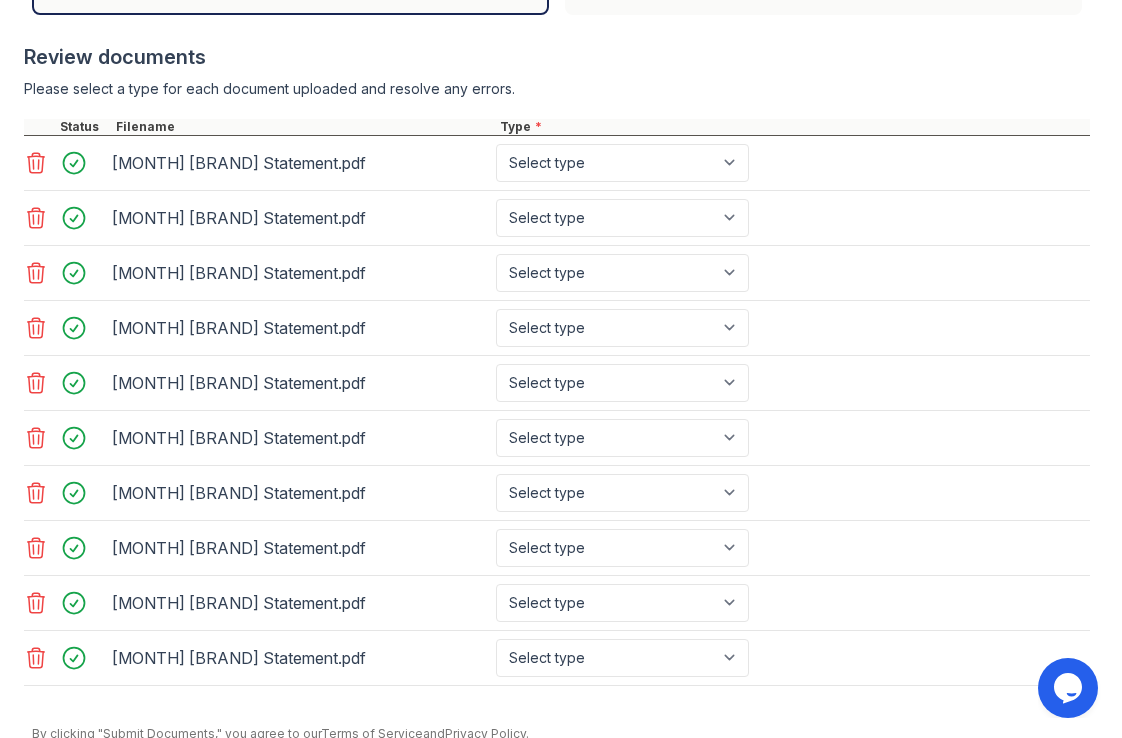 click 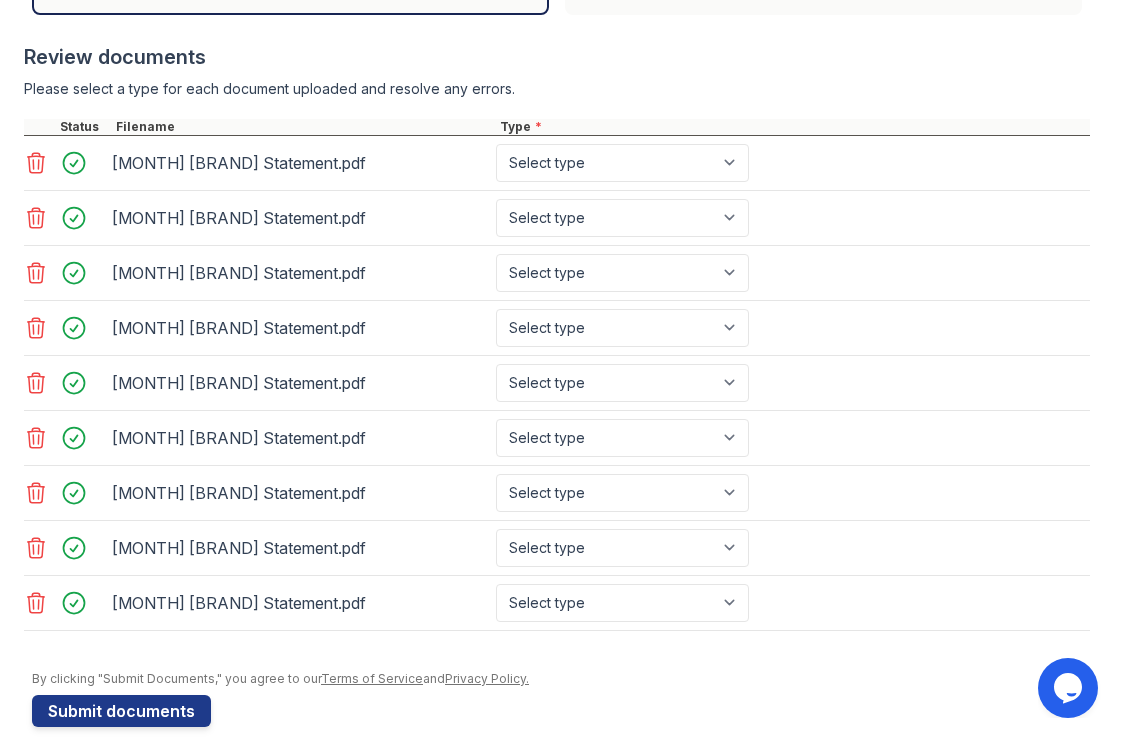 click 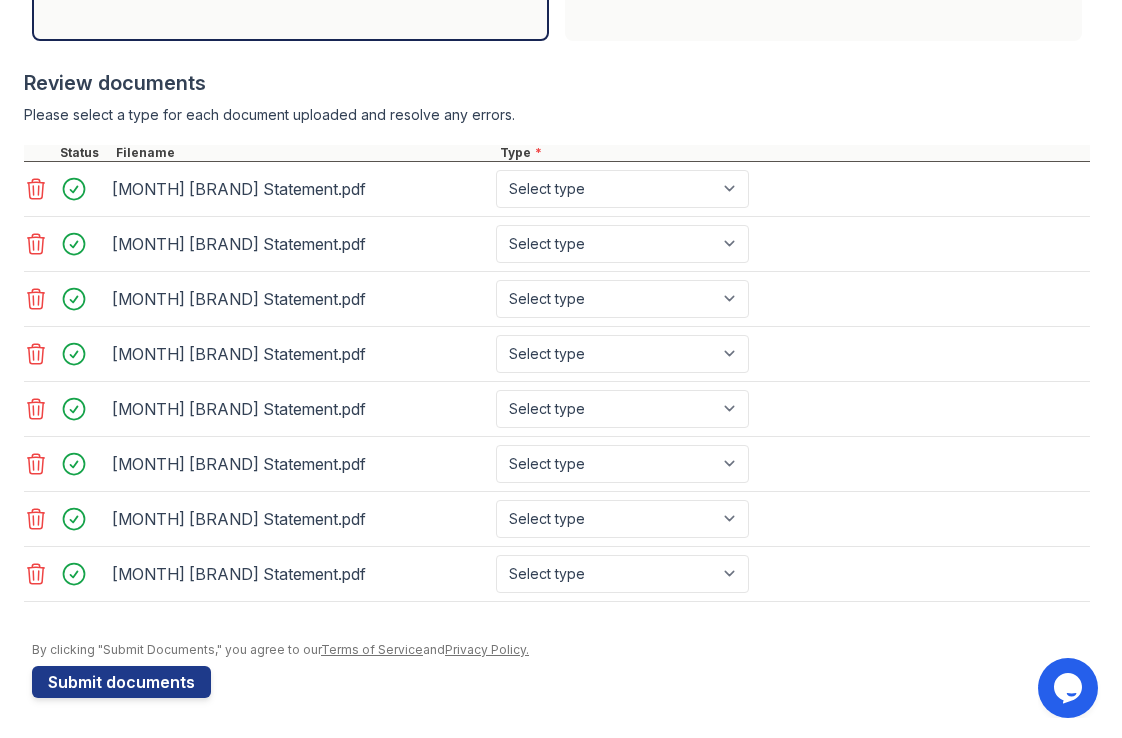 click 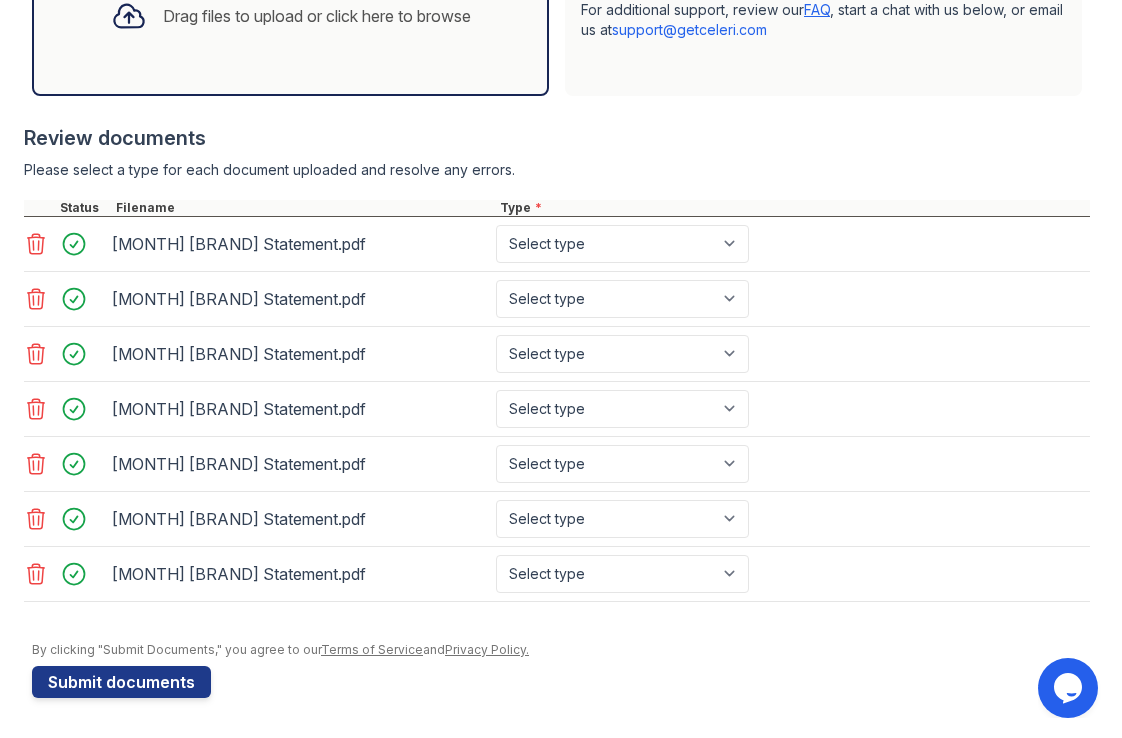 click 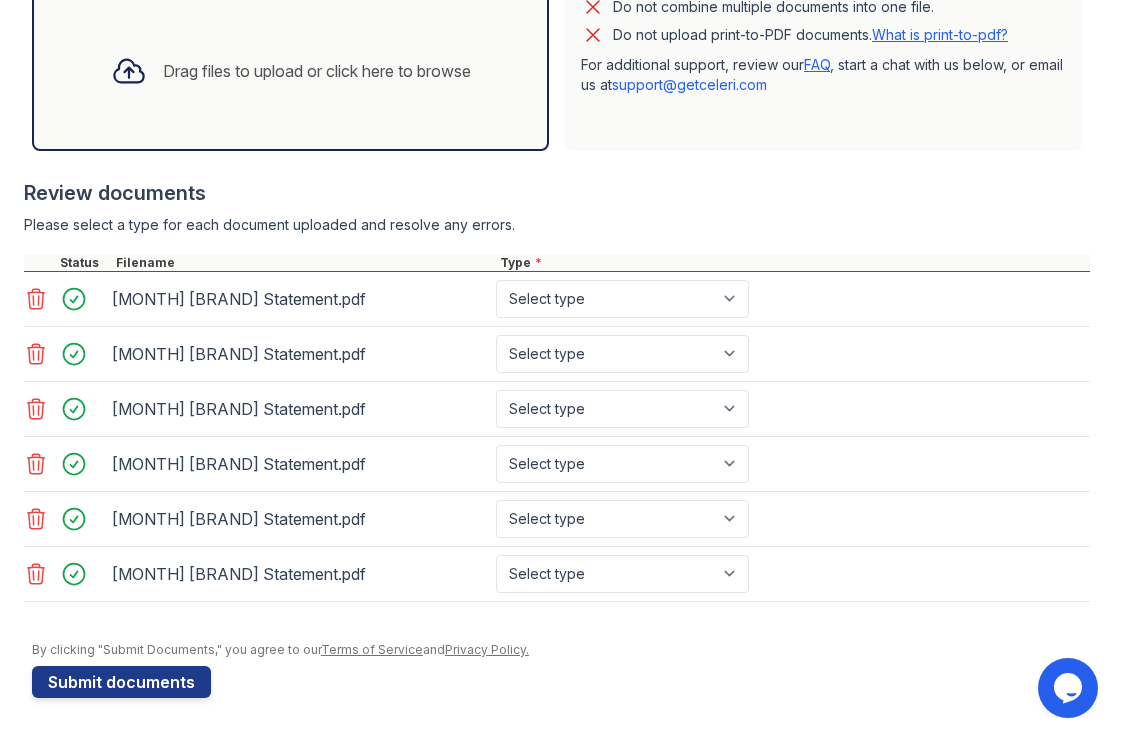 click 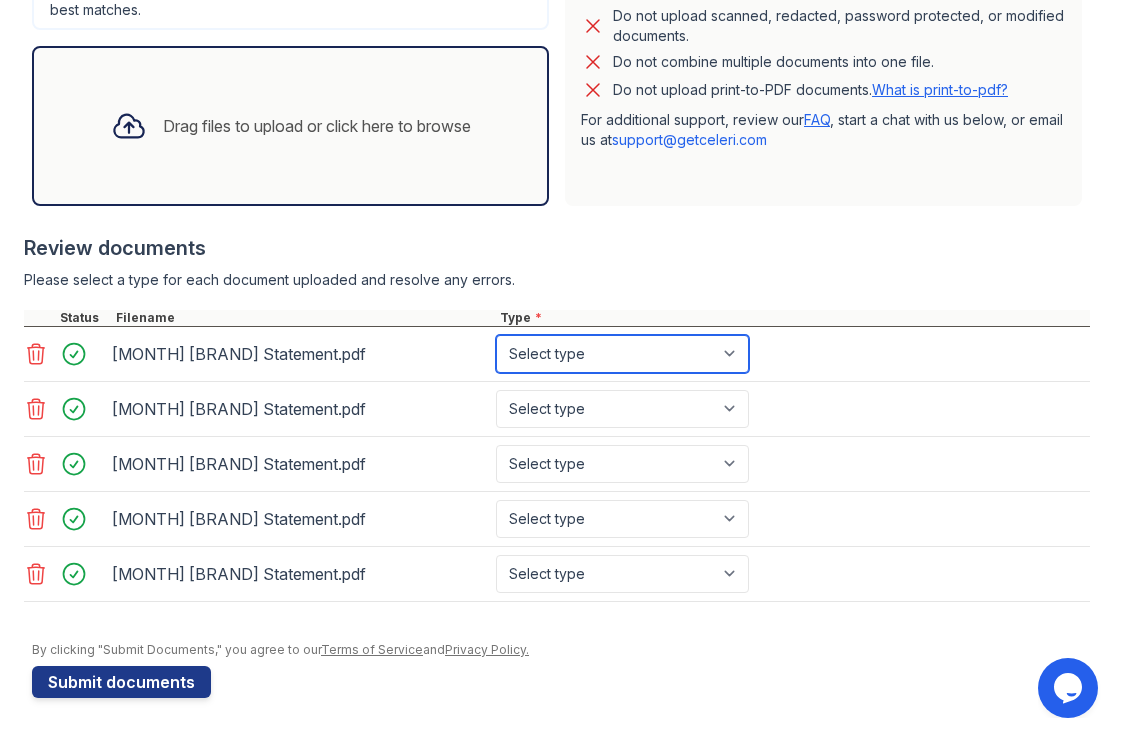 click on "Select type
Paystub
Bank Statement
Offer Letter
Tax Documents
Benefit Award Letter
Investment Account Statement
Other" at bounding box center [622, 354] 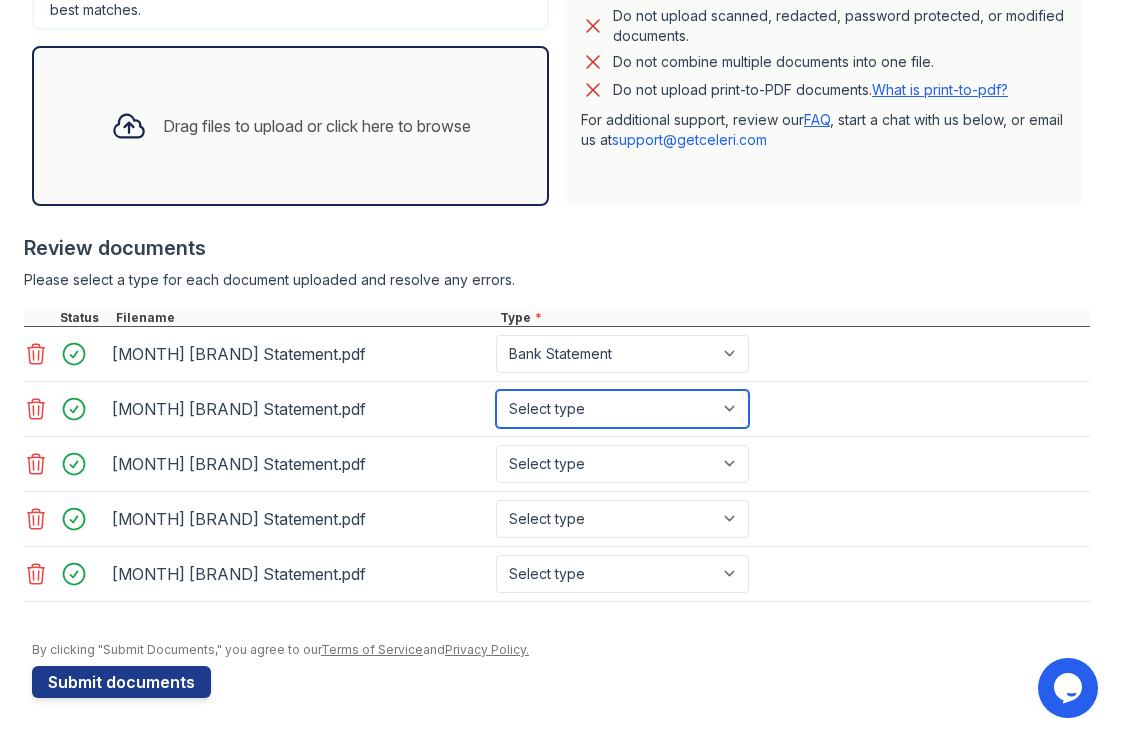 click on "Select type
Paystub
Bank Statement
Offer Letter
Tax Documents
Benefit Award Letter
Investment Account Statement
Other" at bounding box center [622, 409] 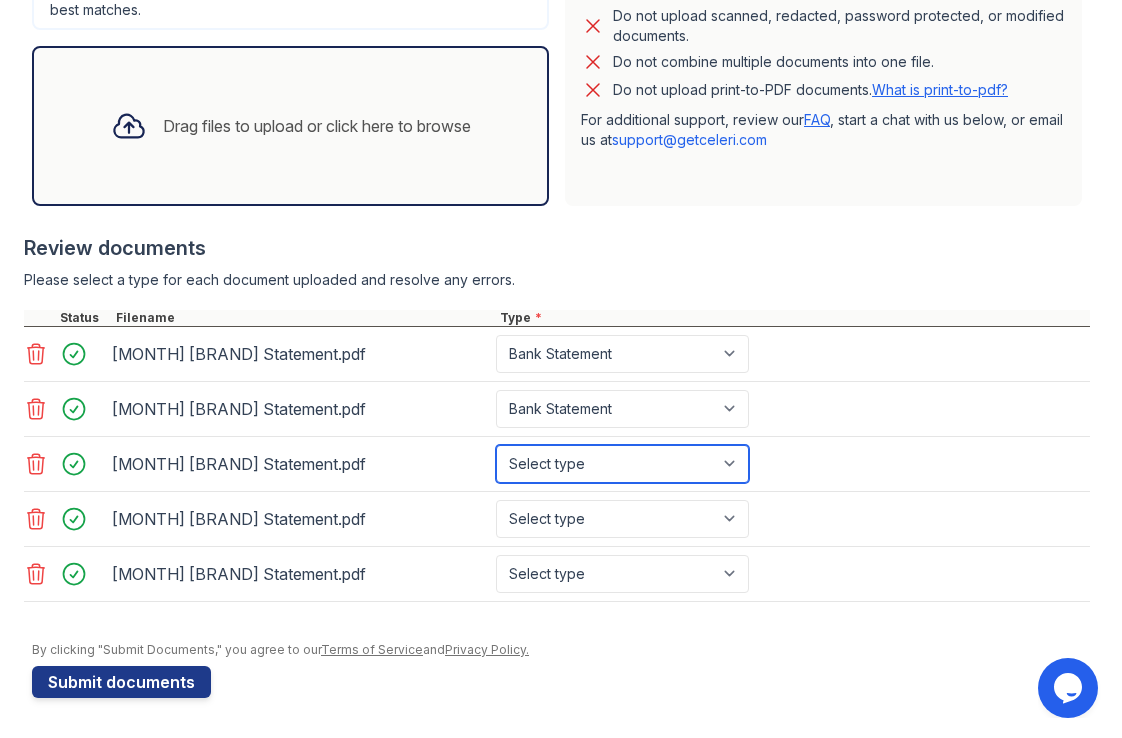 click on "Select type
Paystub
Bank Statement
Offer Letter
Tax Documents
Benefit Award Letter
Investment Account Statement
Other" at bounding box center [622, 464] 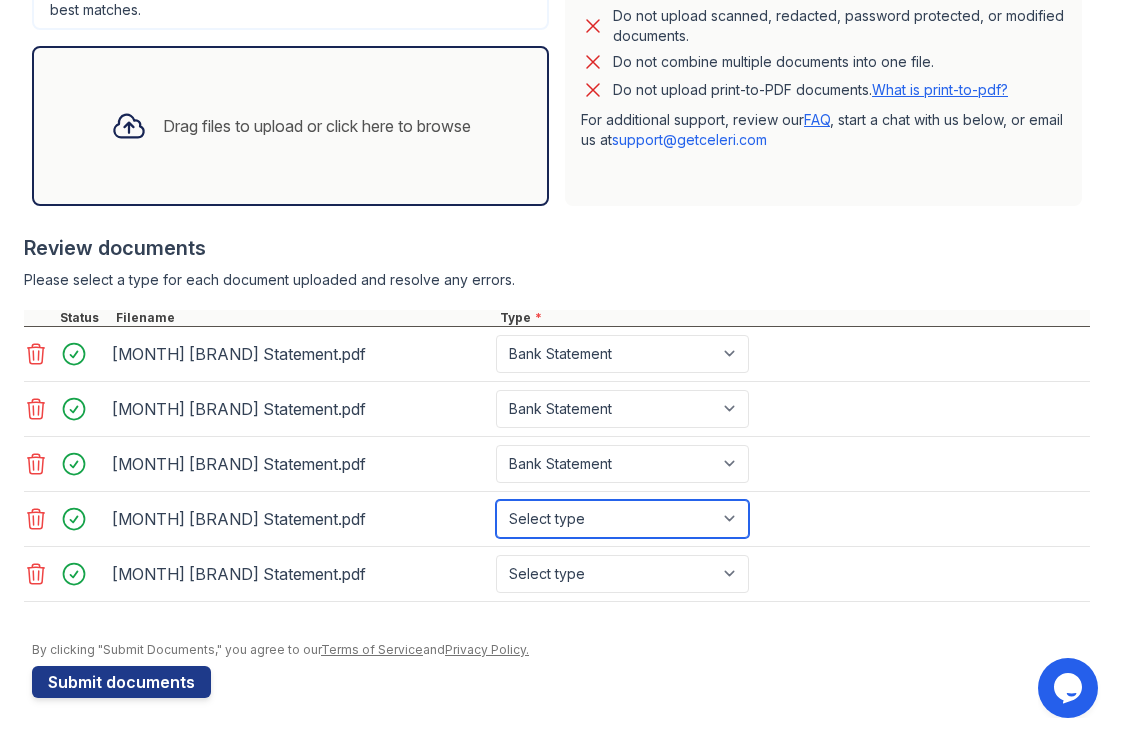 click on "Select type
Paystub
Bank Statement
Offer Letter
Tax Documents
Benefit Award Letter
Investment Account Statement
Other" at bounding box center [622, 519] 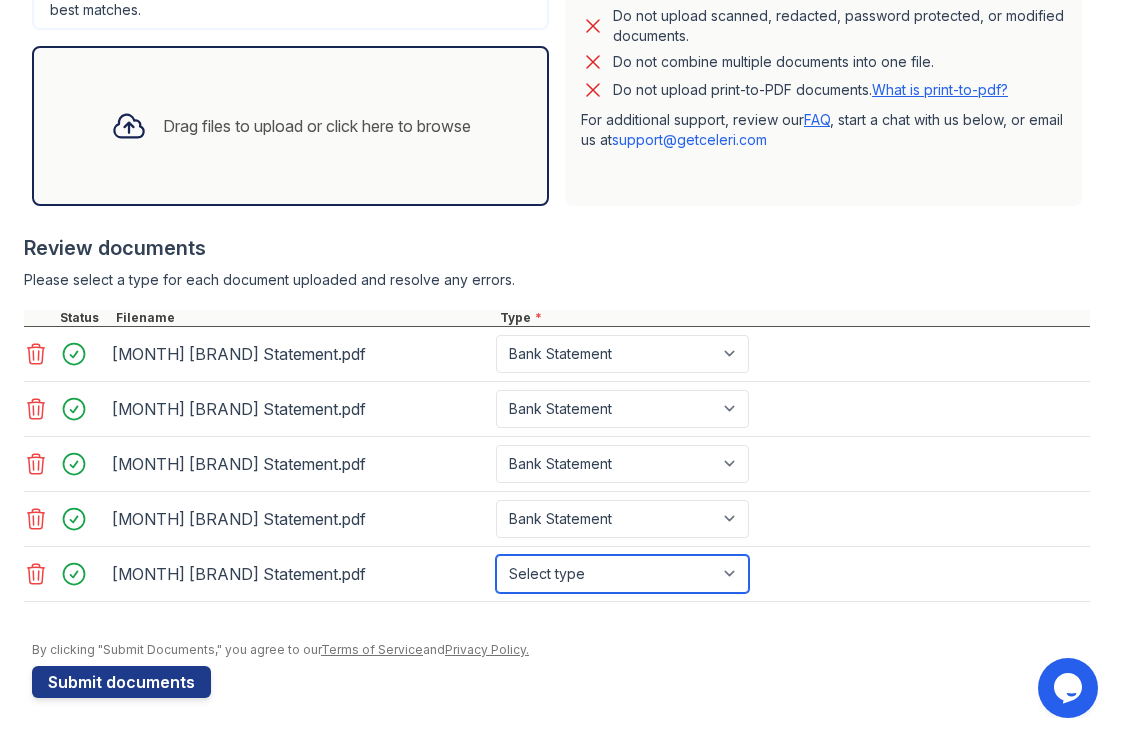click on "Select type
Paystub
Bank Statement
Offer Letter
Tax Documents
Benefit Award Letter
Investment Account Statement
Other" at bounding box center (622, 574) 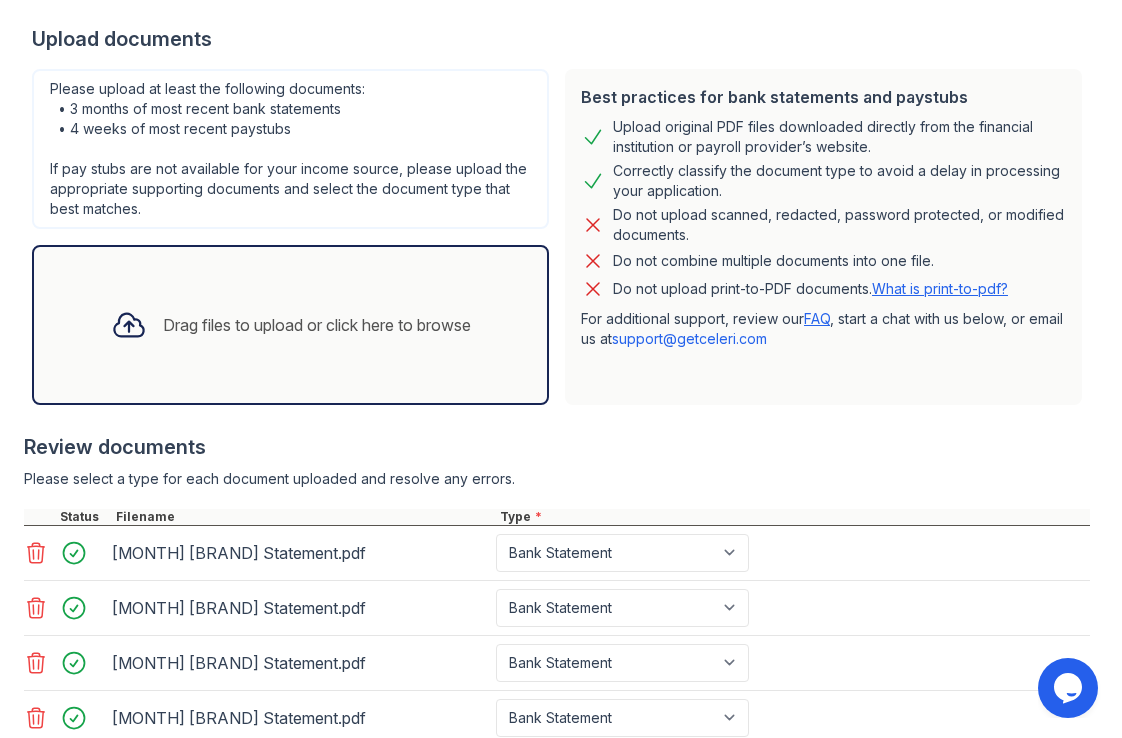 scroll, scrollTop: 396, scrollLeft: 0, axis: vertical 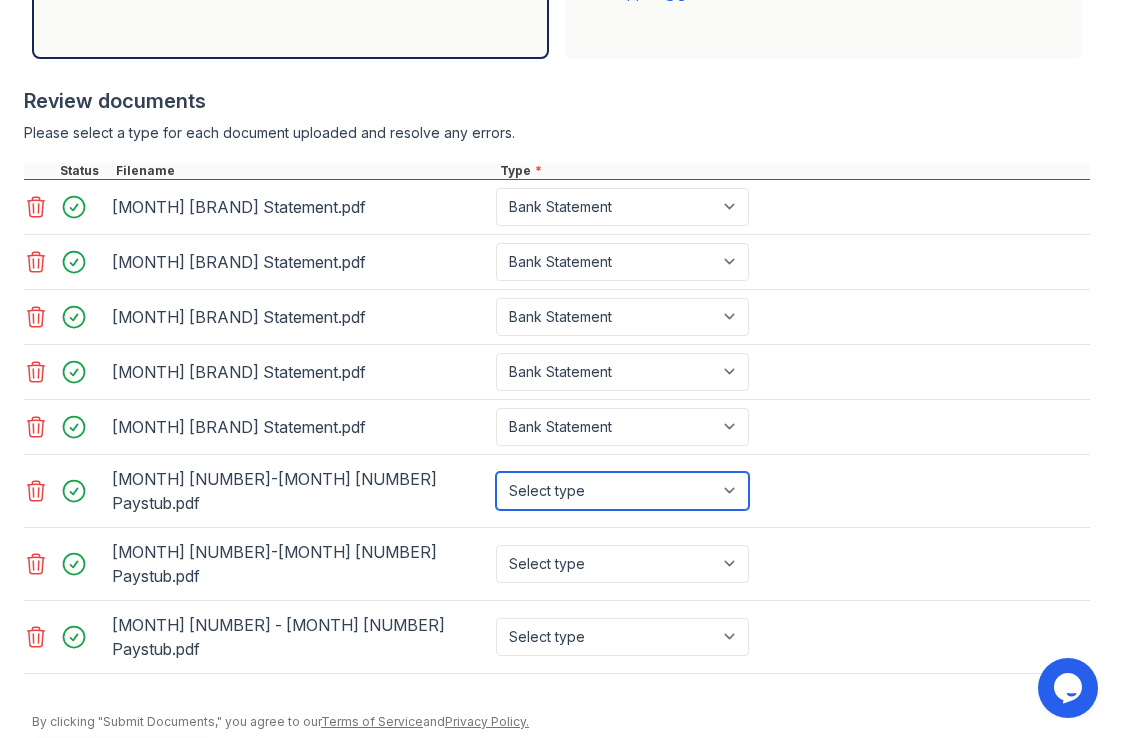 click on "Select type
Paystub
Bank Statement
Offer Letter
Tax Documents
Benefit Award Letter
Investment Account Statement
Other" at bounding box center (622, 491) 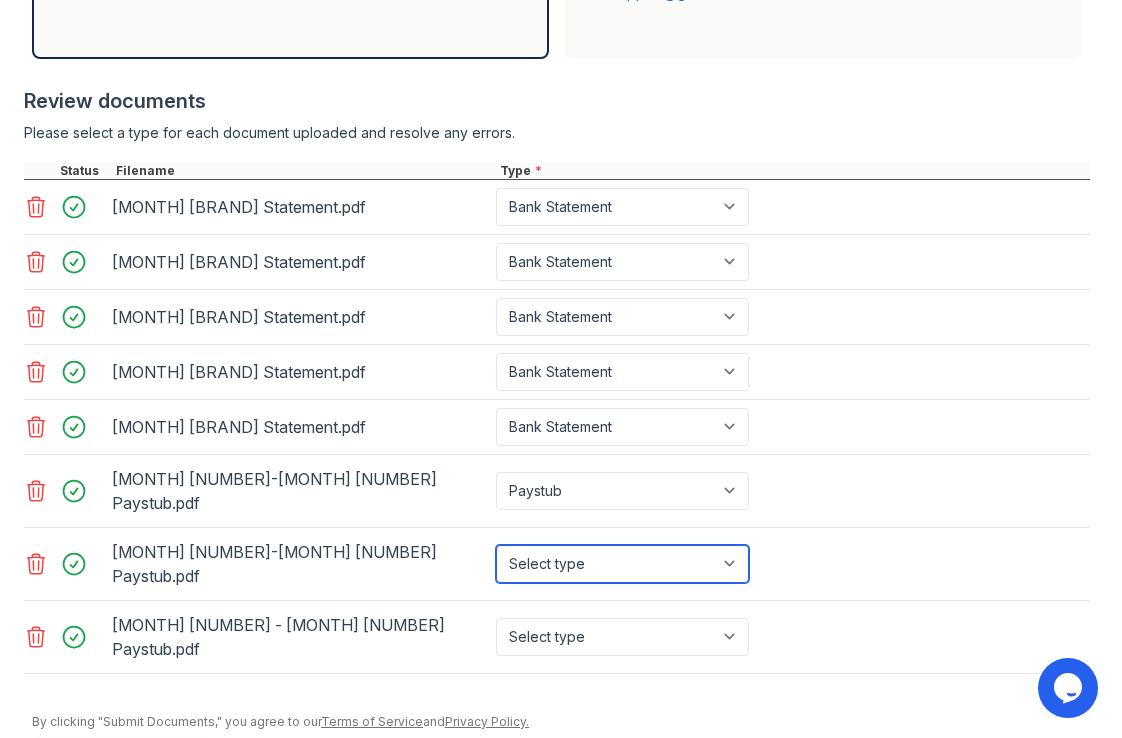 click on "Select type
Paystub
Bank Statement
Offer Letter
Tax Documents
Benefit Award Letter
Investment Account Statement
Other" at bounding box center (622, 564) 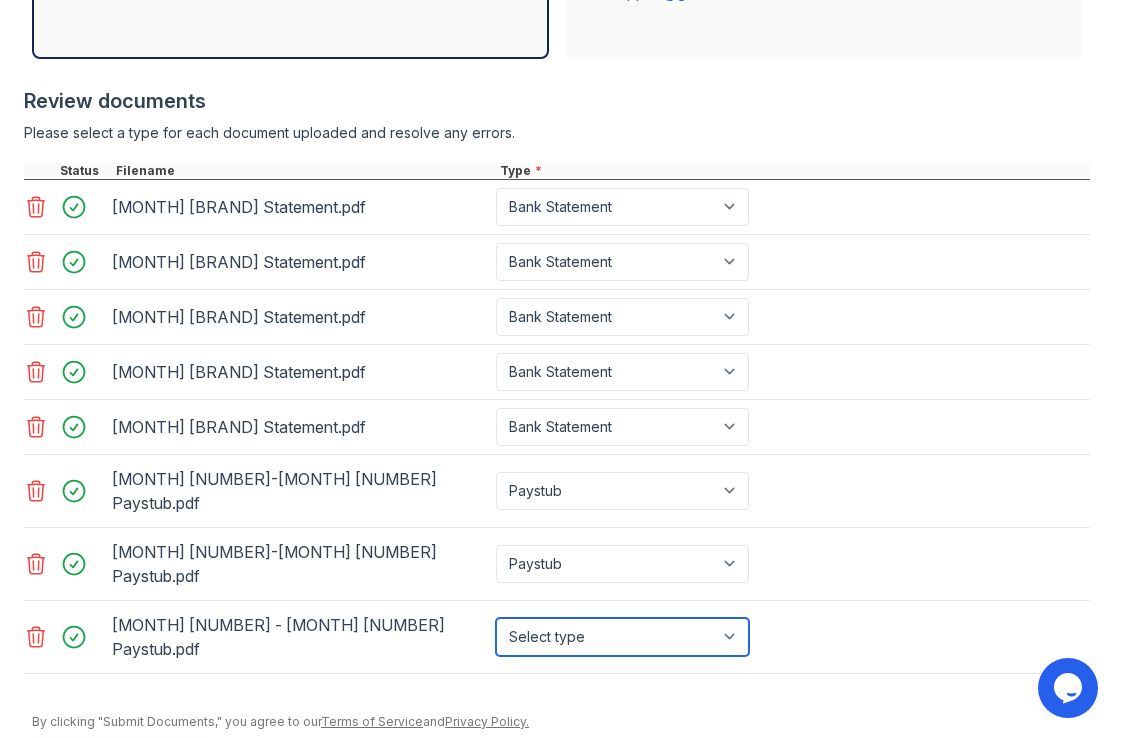 click on "Select type
Paystub
Bank Statement
Offer Letter
Tax Documents
Benefit Award Letter
Investment Account Statement
Other" at bounding box center (622, 637) 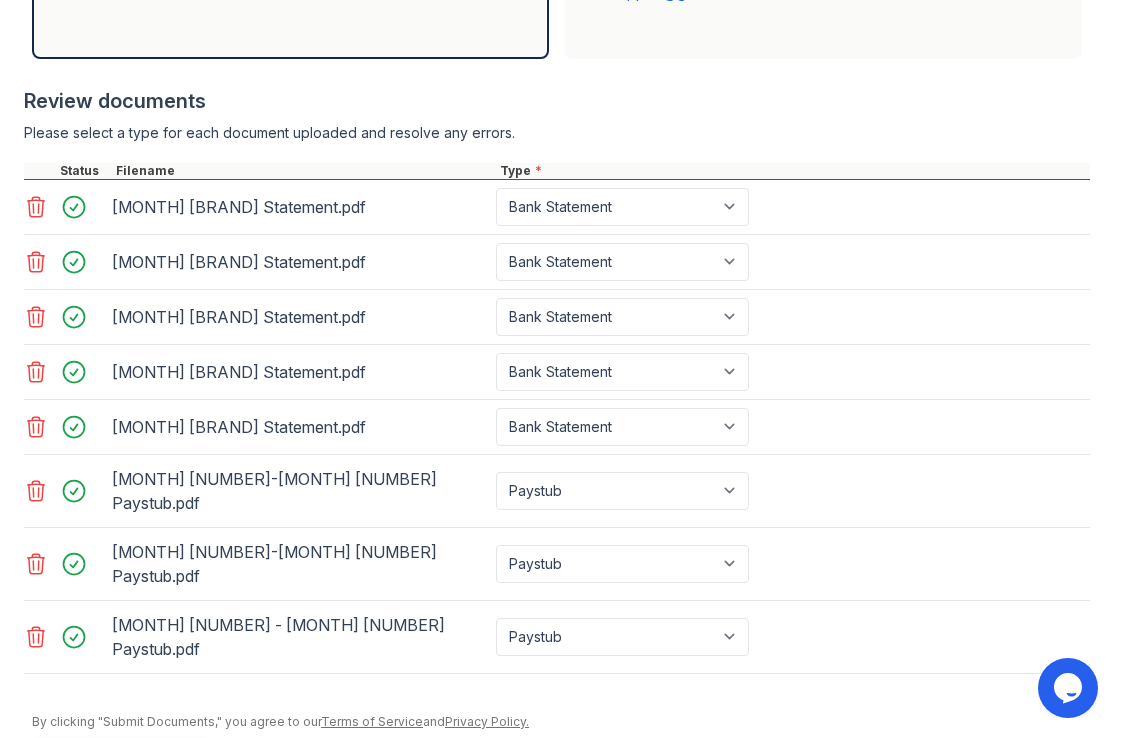 click at bounding box center [561, 704] 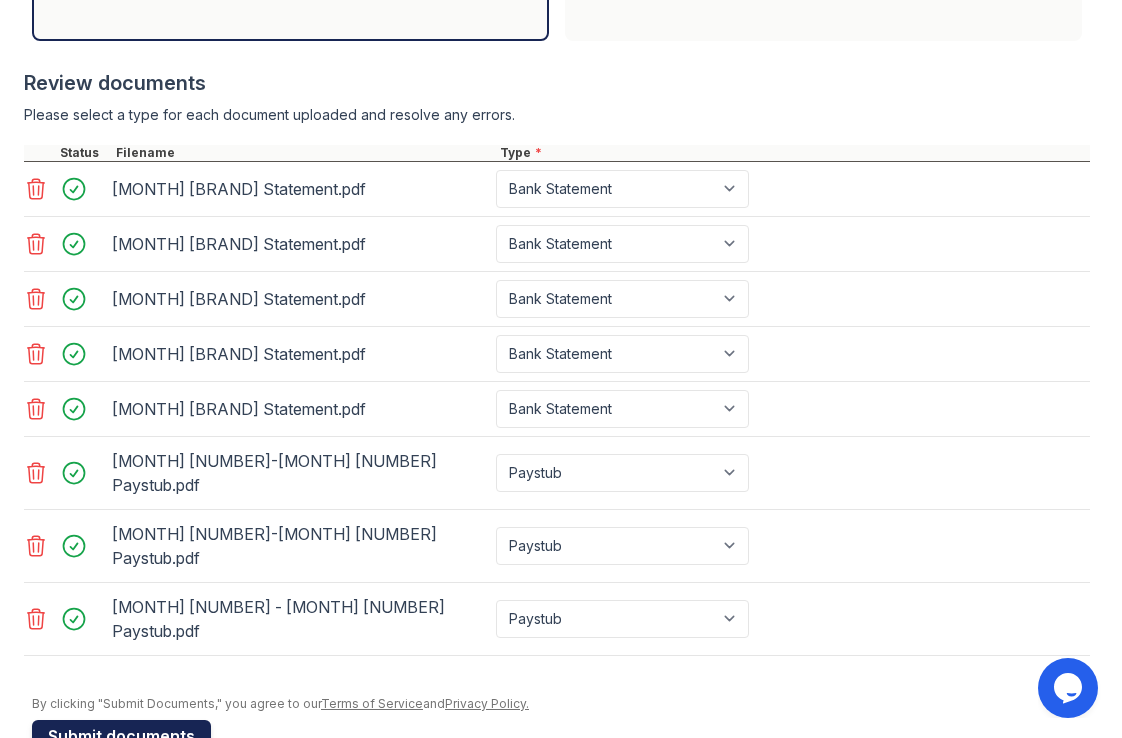 click on "Submit documents" at bounding box center [121, 736] 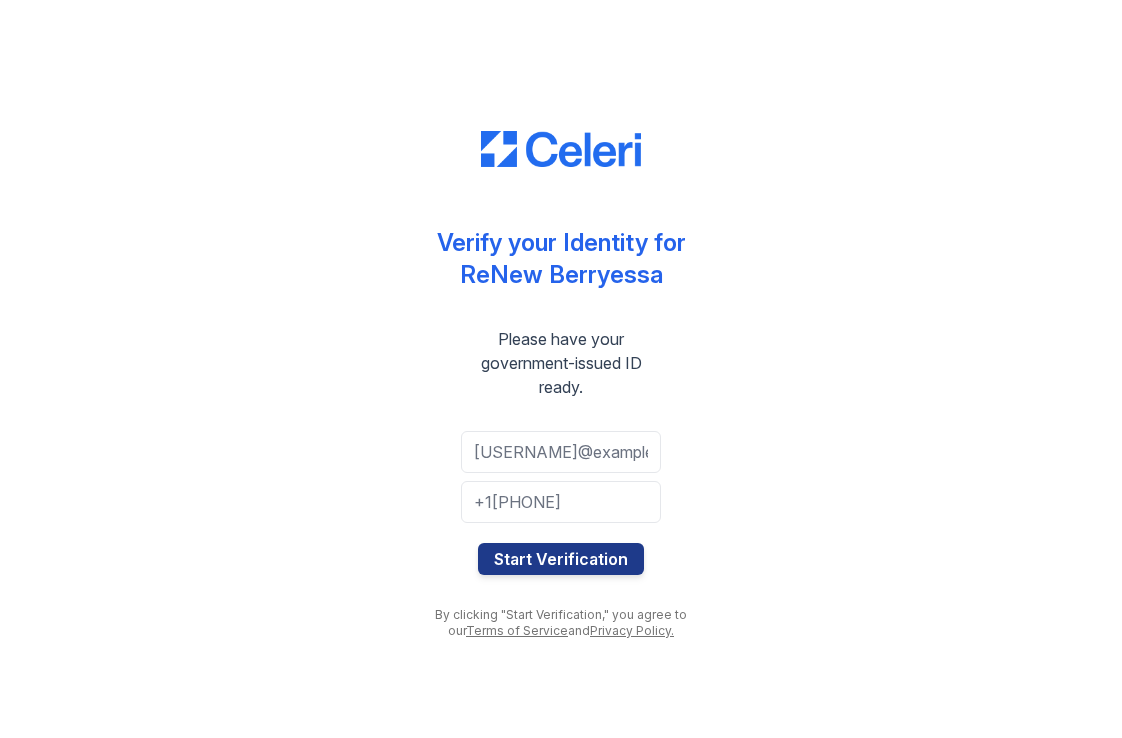 scroll, scrollTop: 0, scrollLeft: 0, axis: both 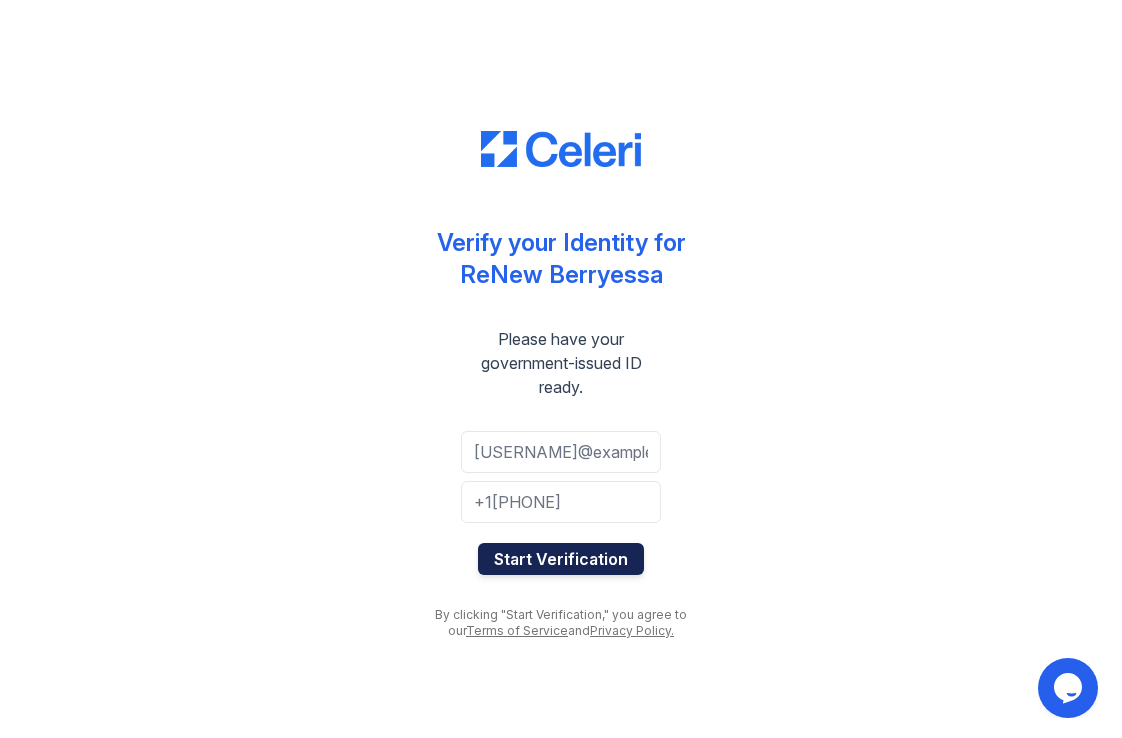 click on "Start Verification" at bounding box center (561, 559) 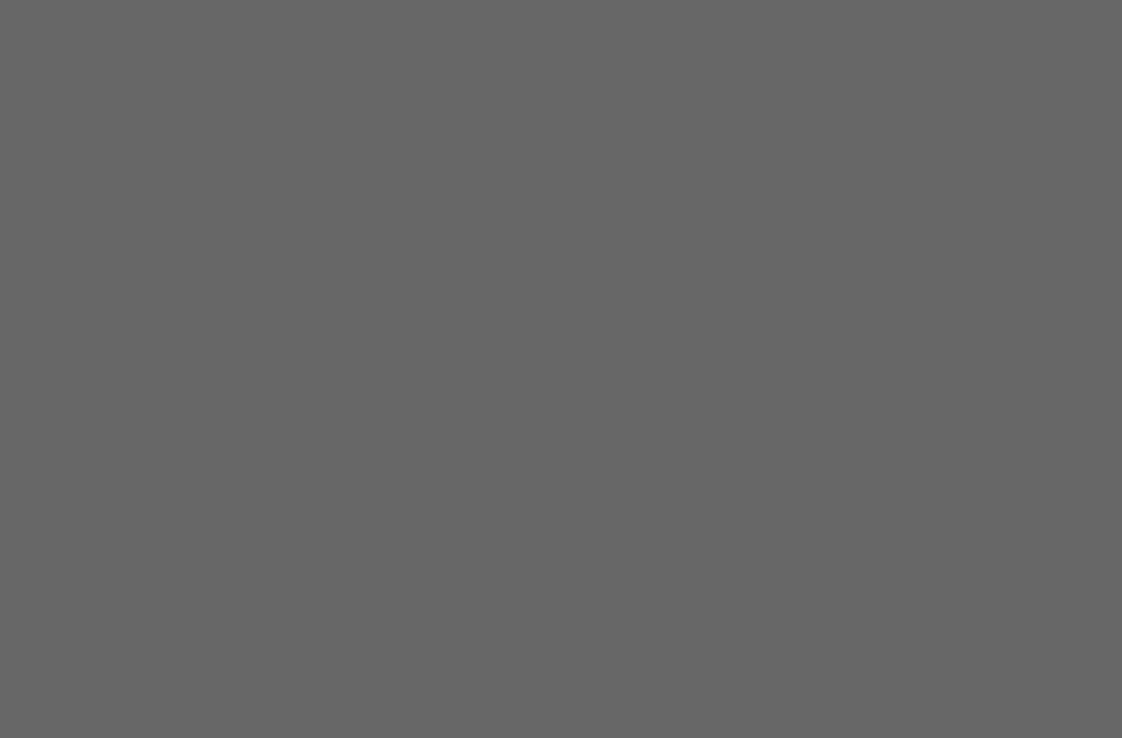 scroll, scrollTop: 0, scrollLeft: 0, axis: both 